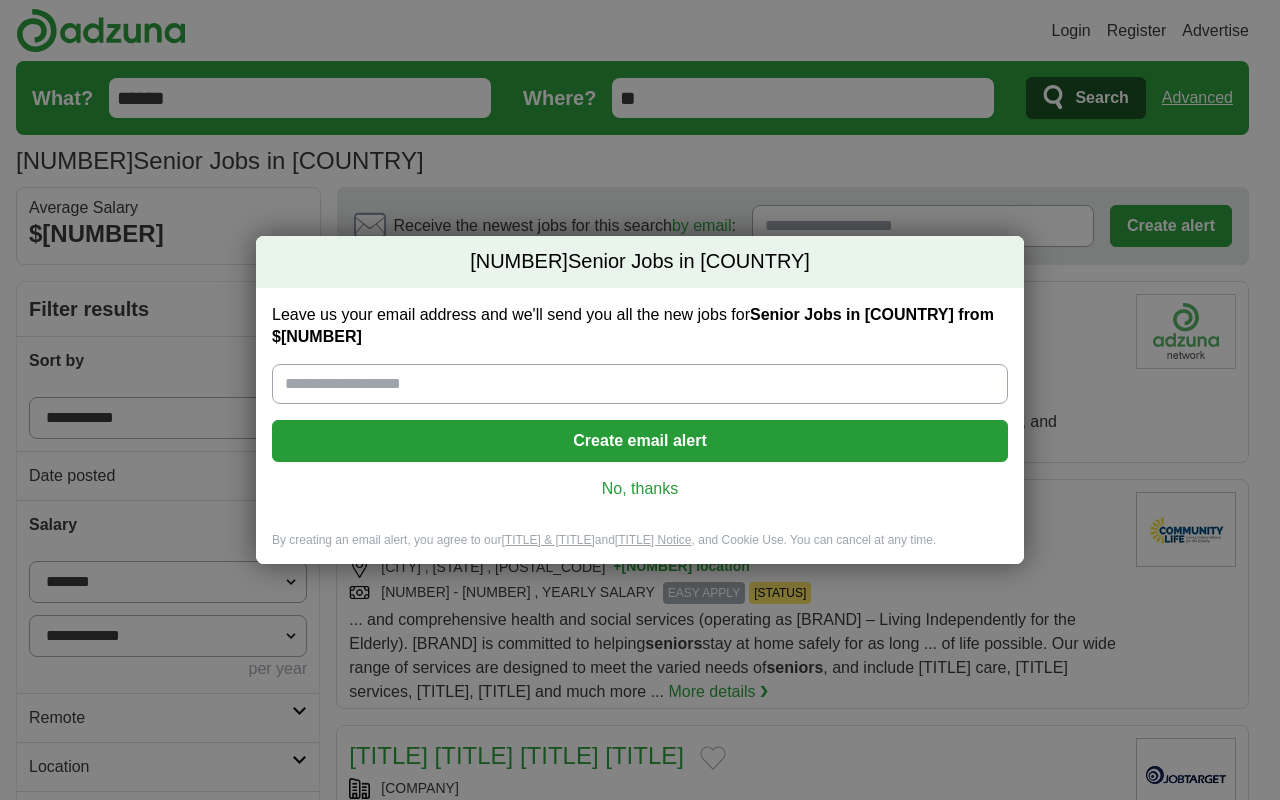 scroll, scrollTop: 0, scrollLeft: 0, axis: both 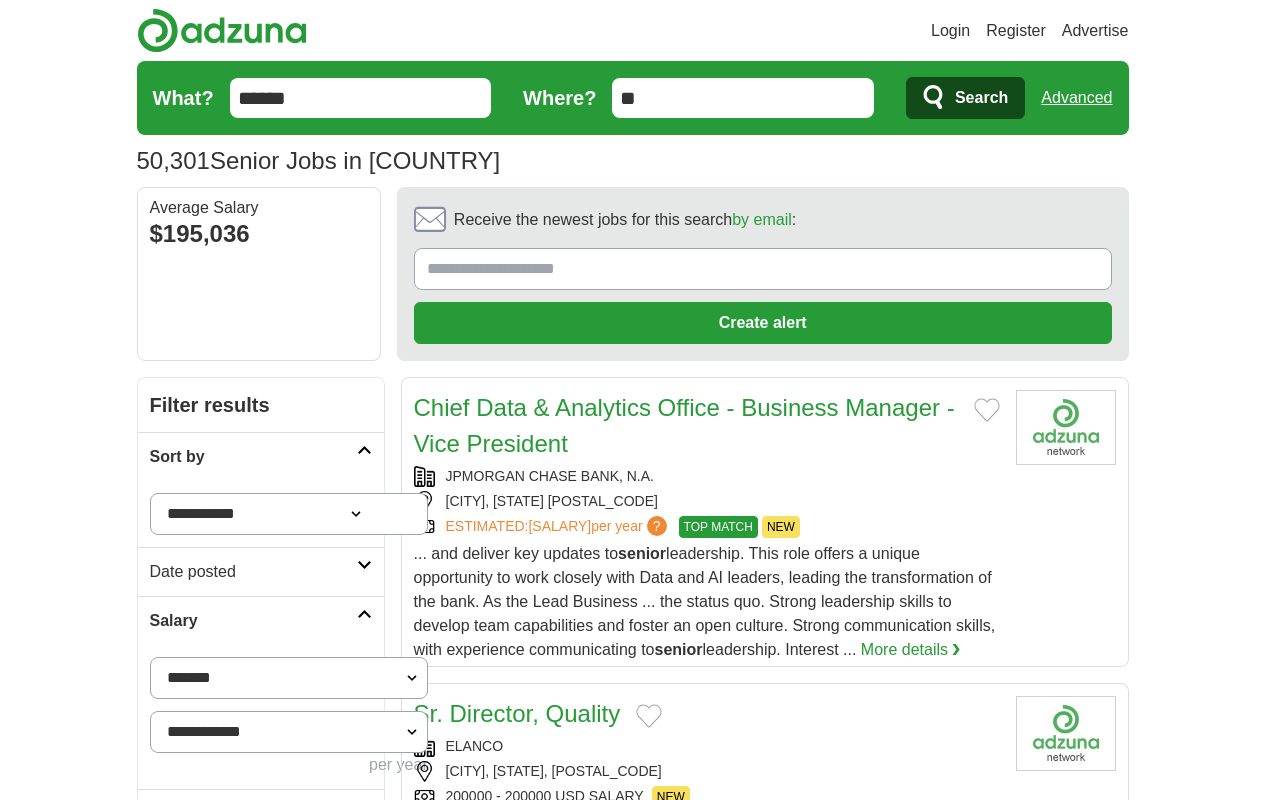 click on "next ❯" at bounding box center [1008, 3336] 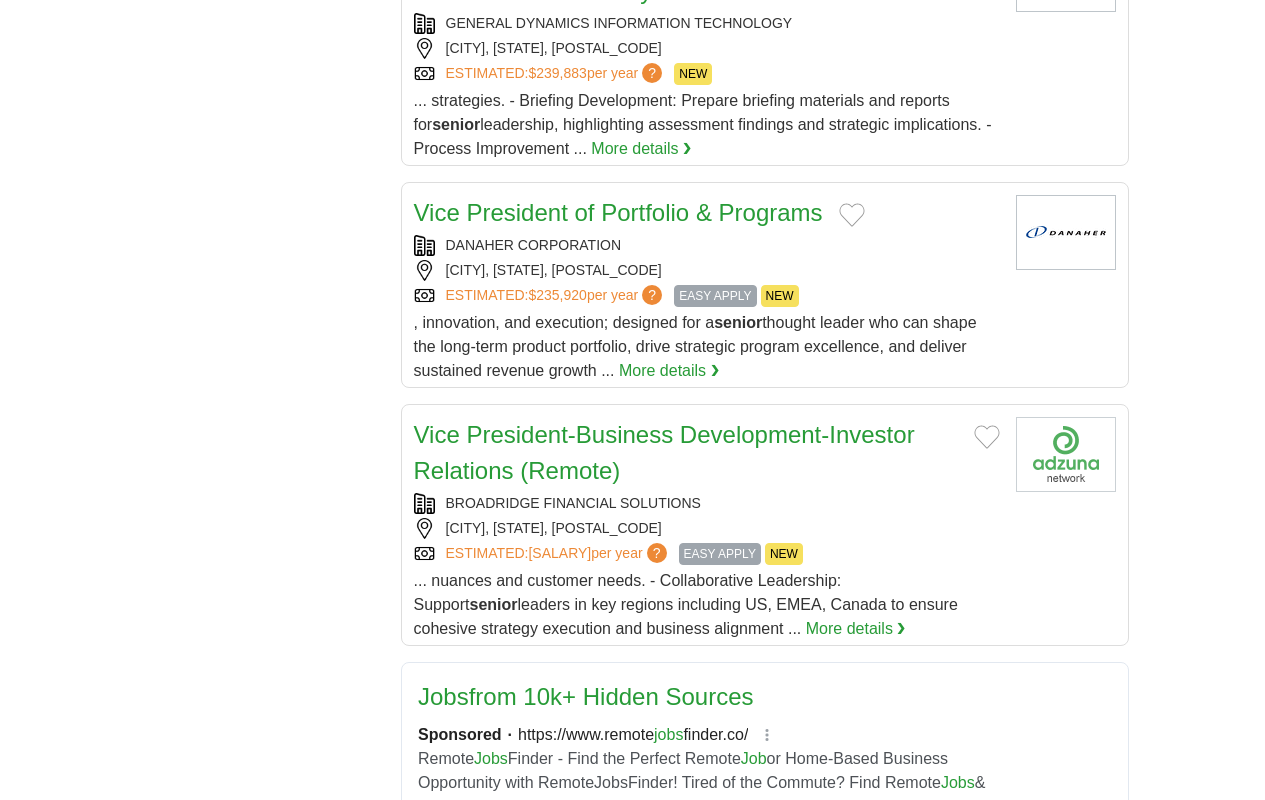 scroll, scrollTop: 0, scrollLeft: 0, axis: both 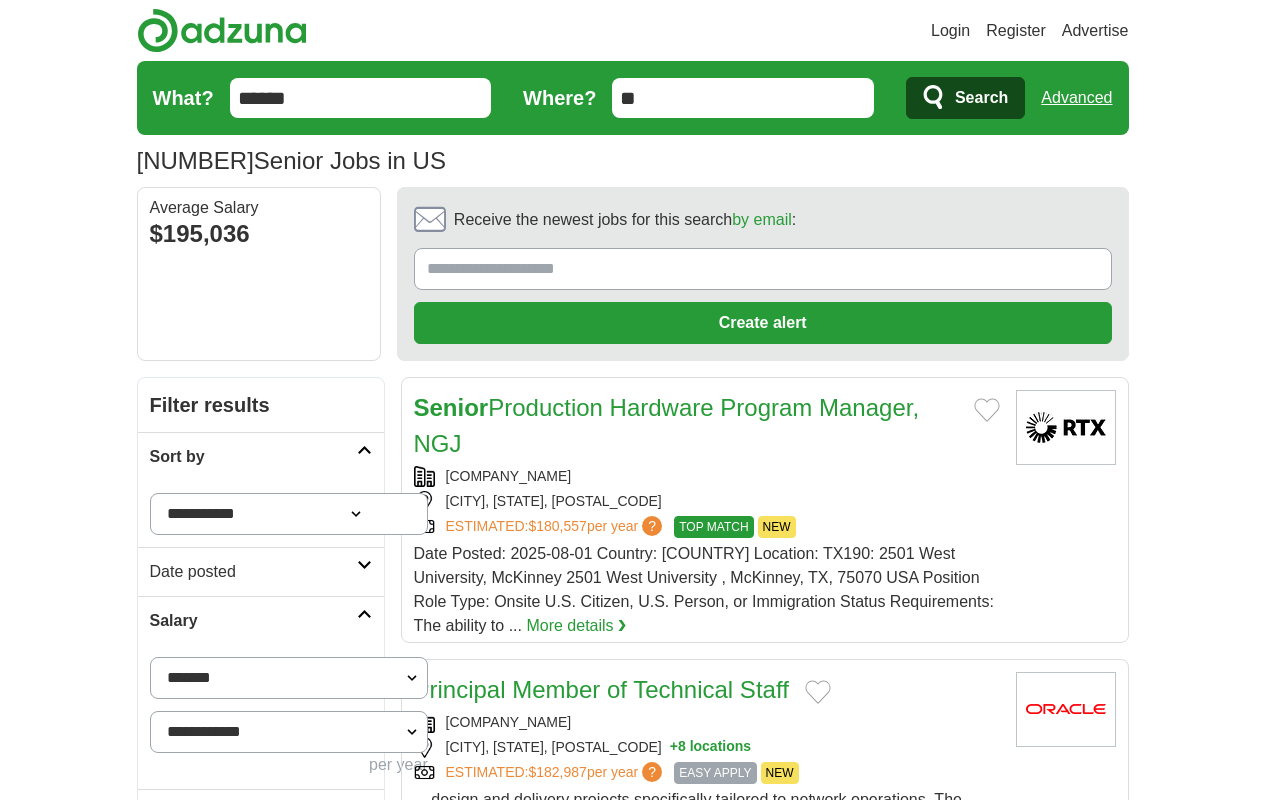 click on "next ❯" at bounding box center [1008, 3348] 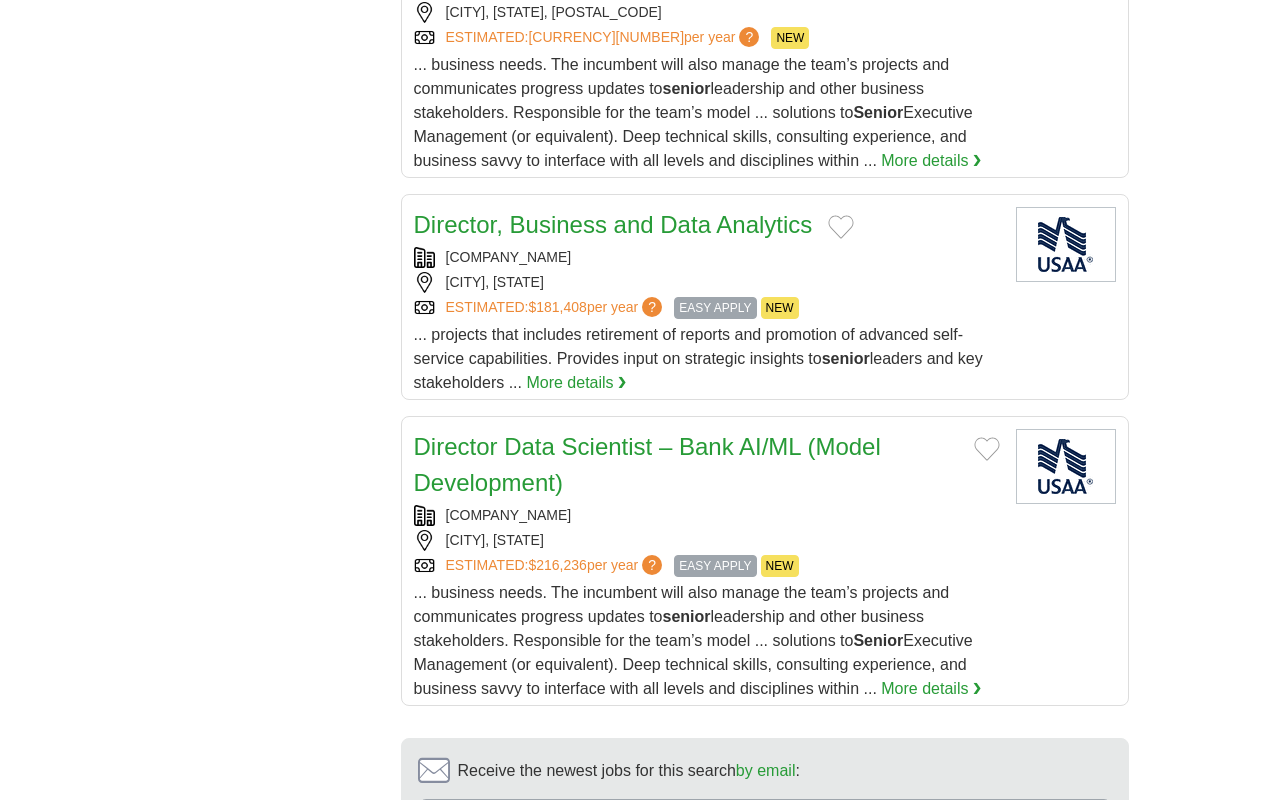 scroll, scrollTop: 0, scrollLeft: 0, axis: both 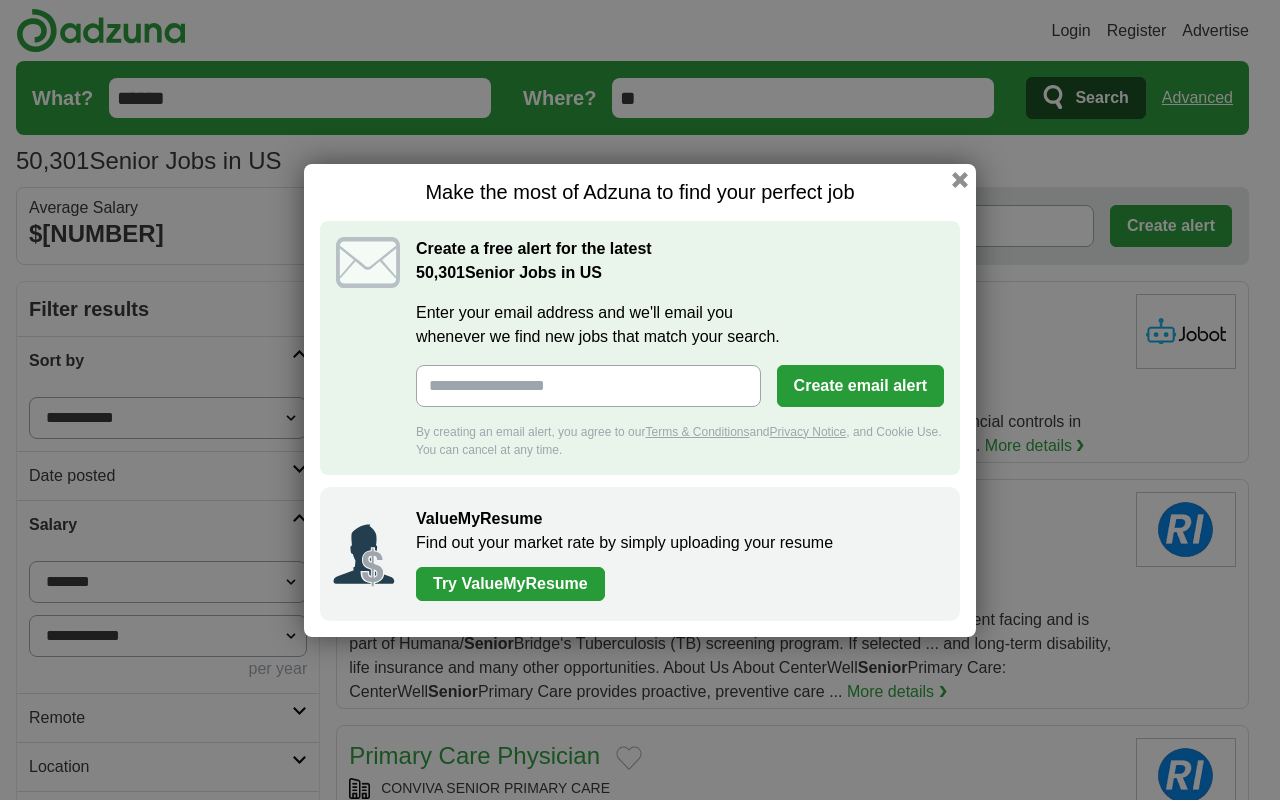 click on "next ❯" at bounding box center (1060, 3034) 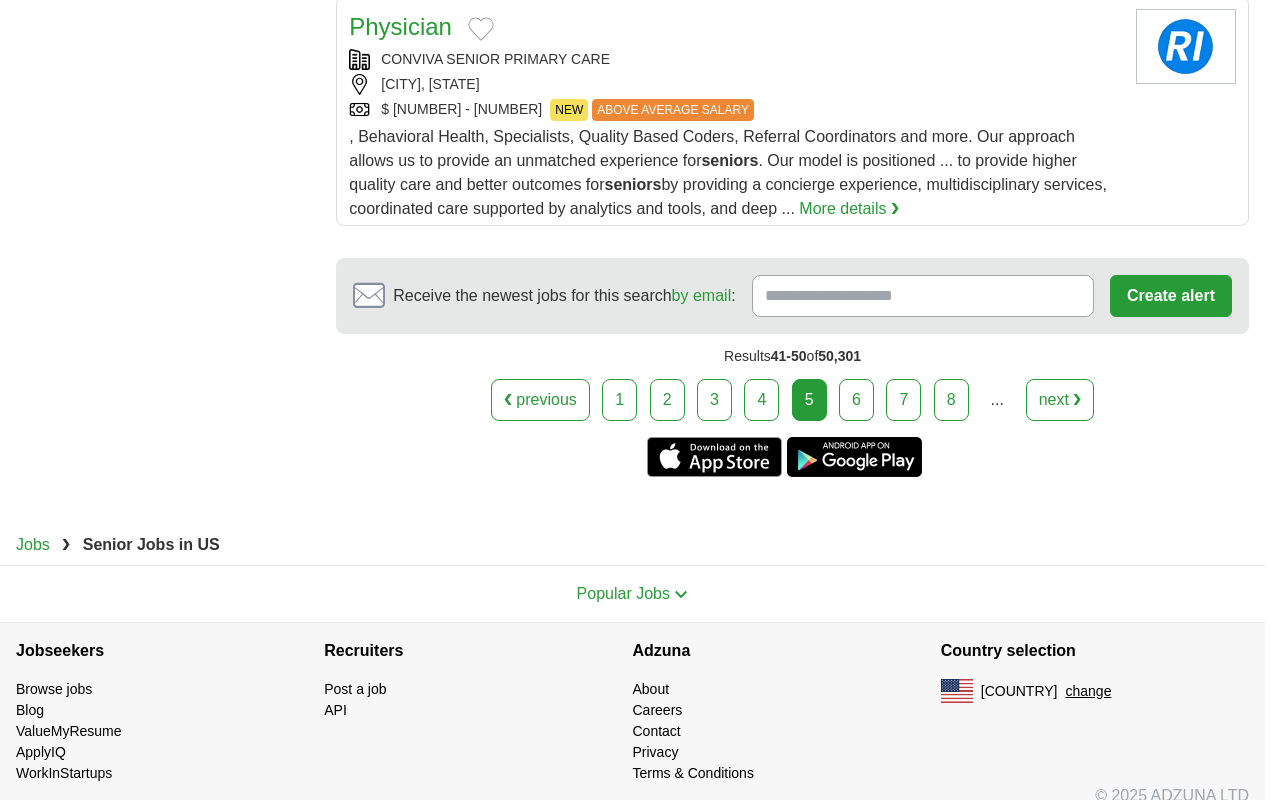 scroll, scrollTop: 0, scrollLeft: 0, axis: both 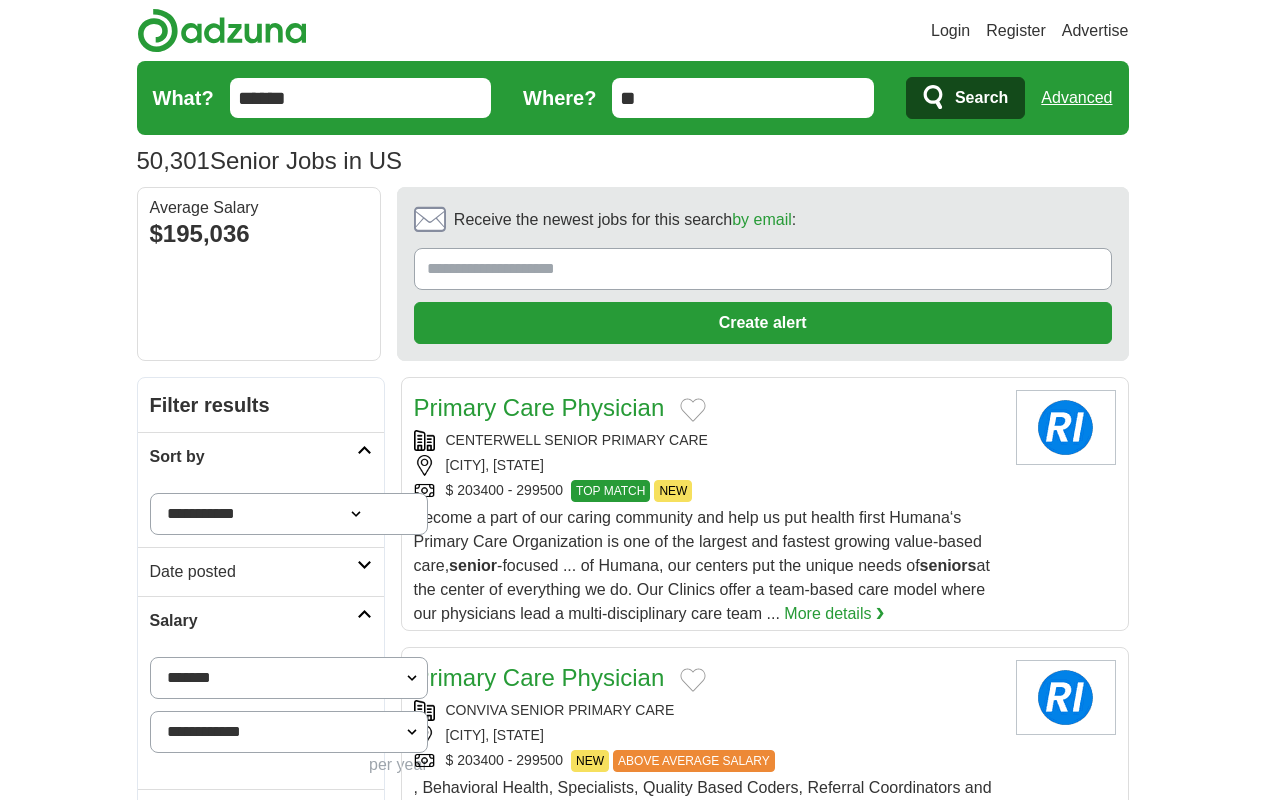 click on "next ❯" at bounding box center (1055, 3480) 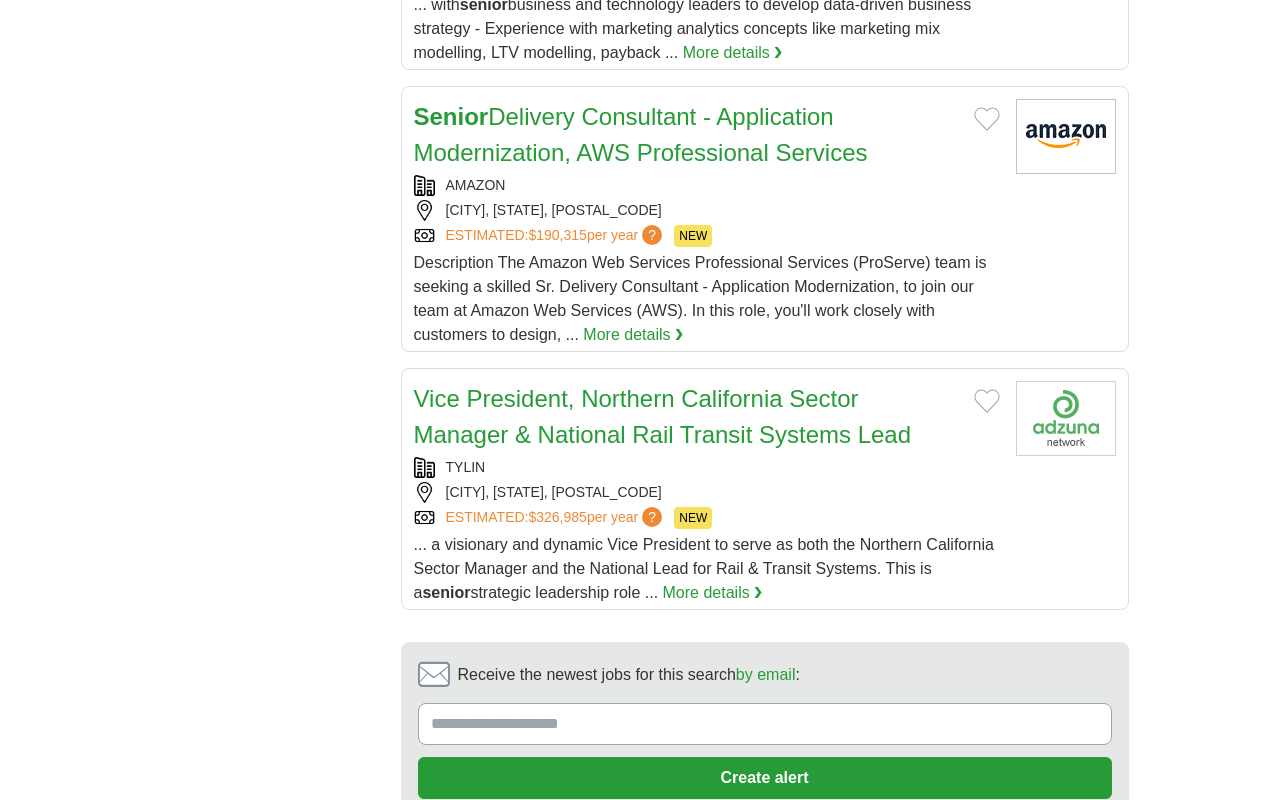 scroll, scrollTop: 0, scrollLeft: 0, axis: both 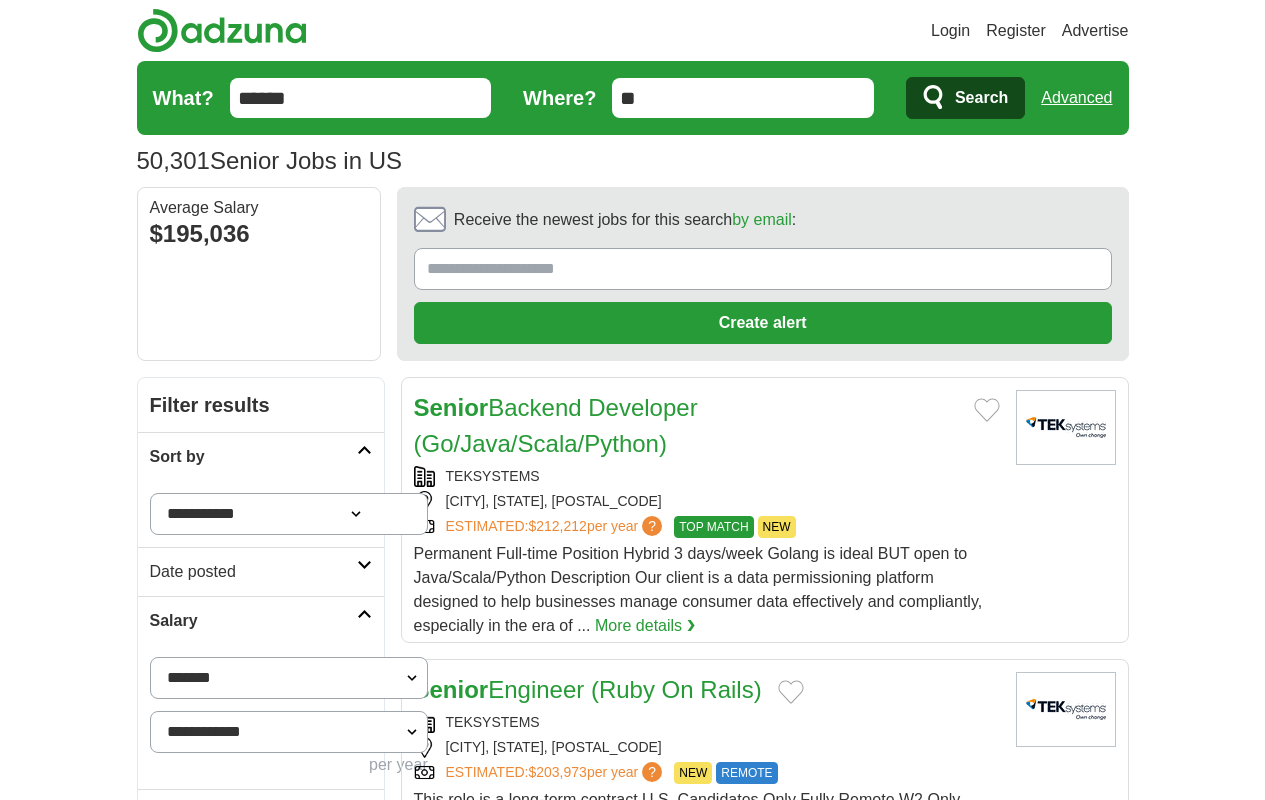 click on "next ❯" at bounding box center (1060, 3276) 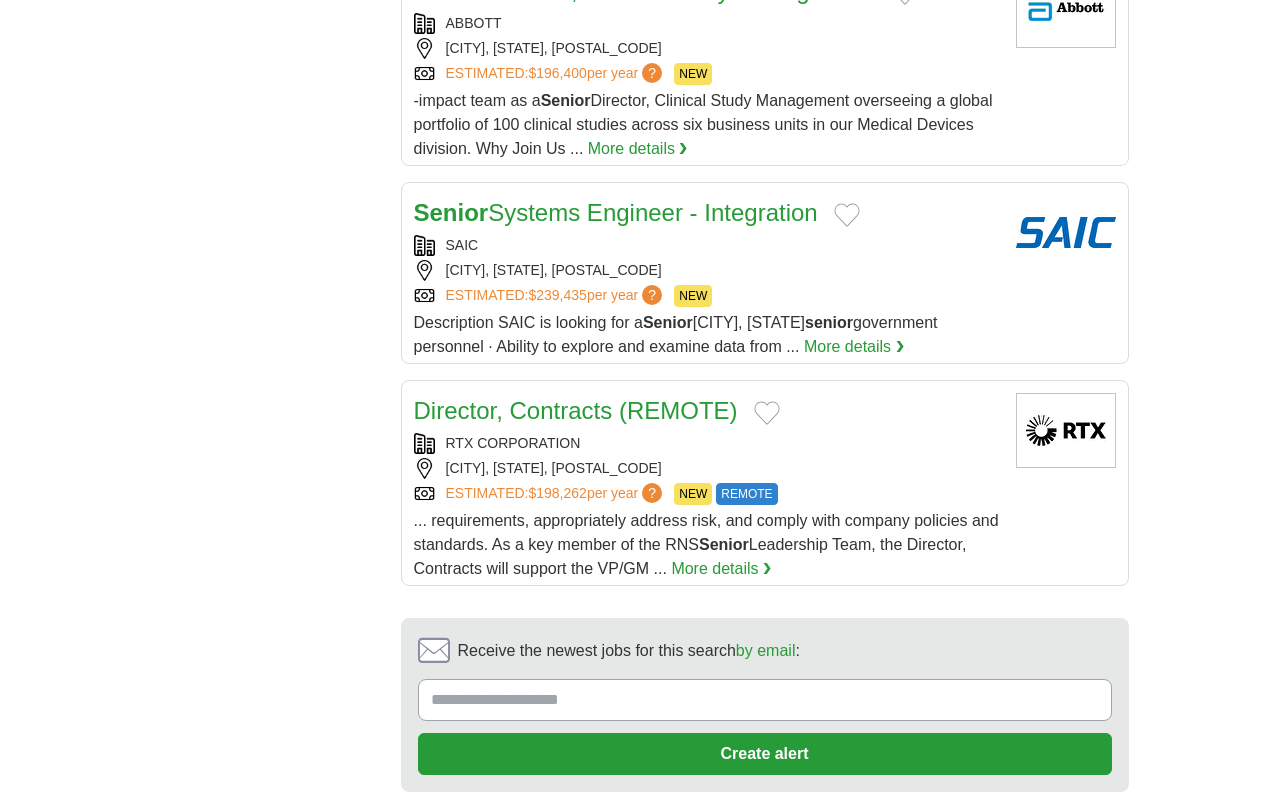 scroll, scrollTop: 0, scrollLeft: 0, axis: both 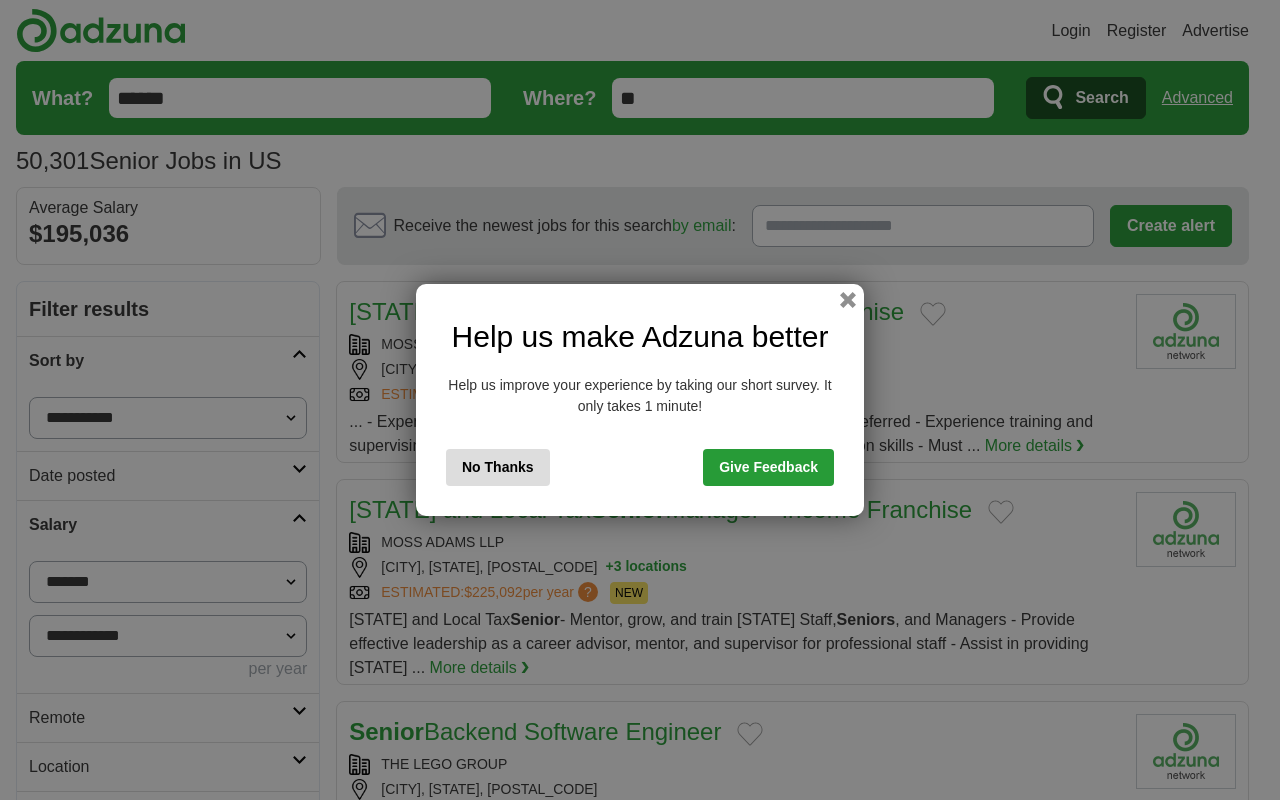 click on "next ❯" at bounding box center (1092, 2914) 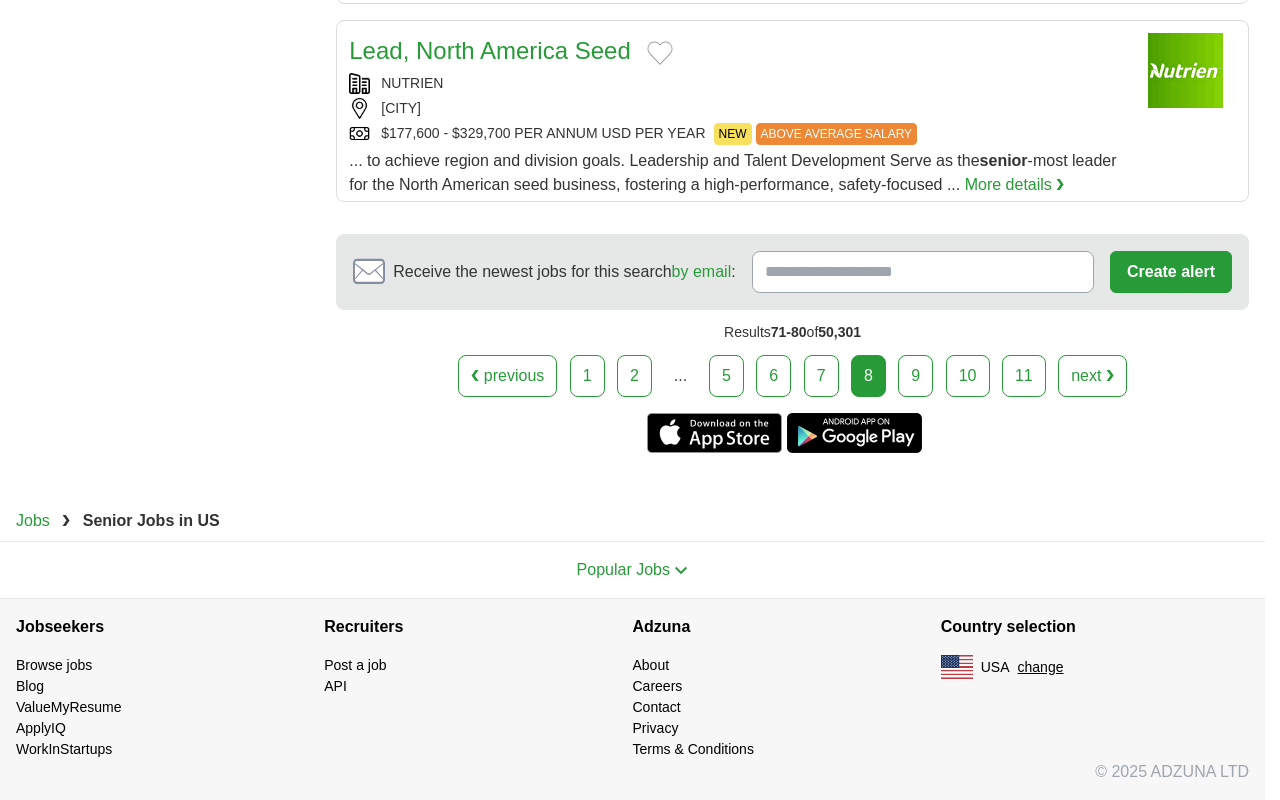 scroll, scrollTop: 0, scrollLeft: 0, axis: both 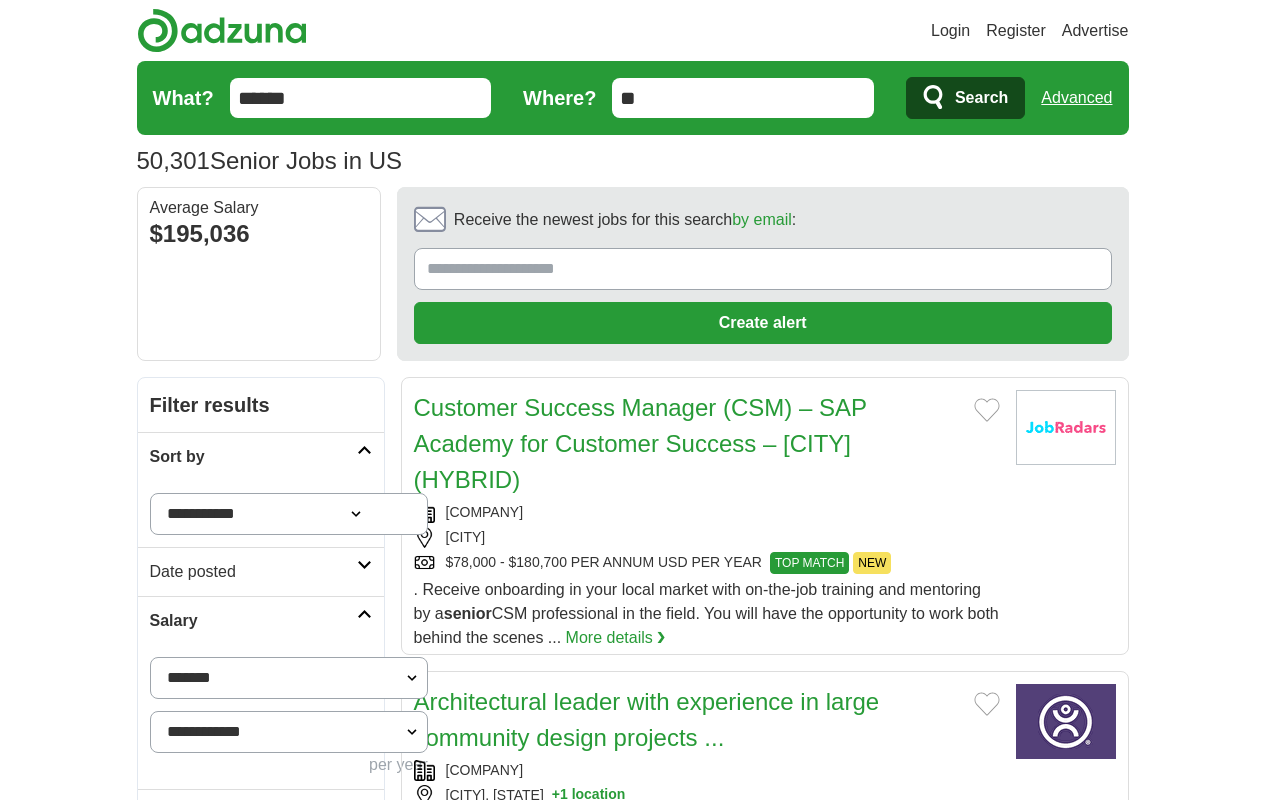click on "next ❯" at bounding box center (1069, 3384) 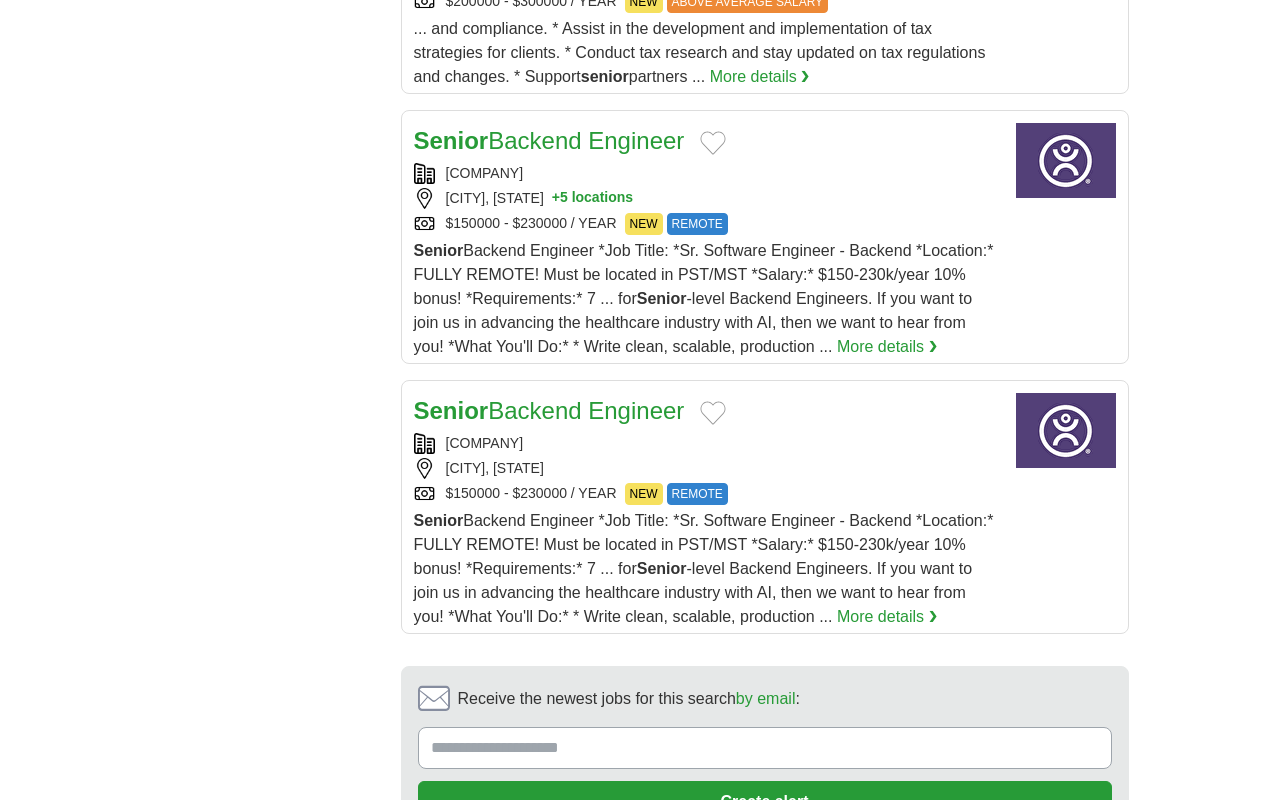scroll, scrollTop: 0, scrollLeft: 0, axis: both 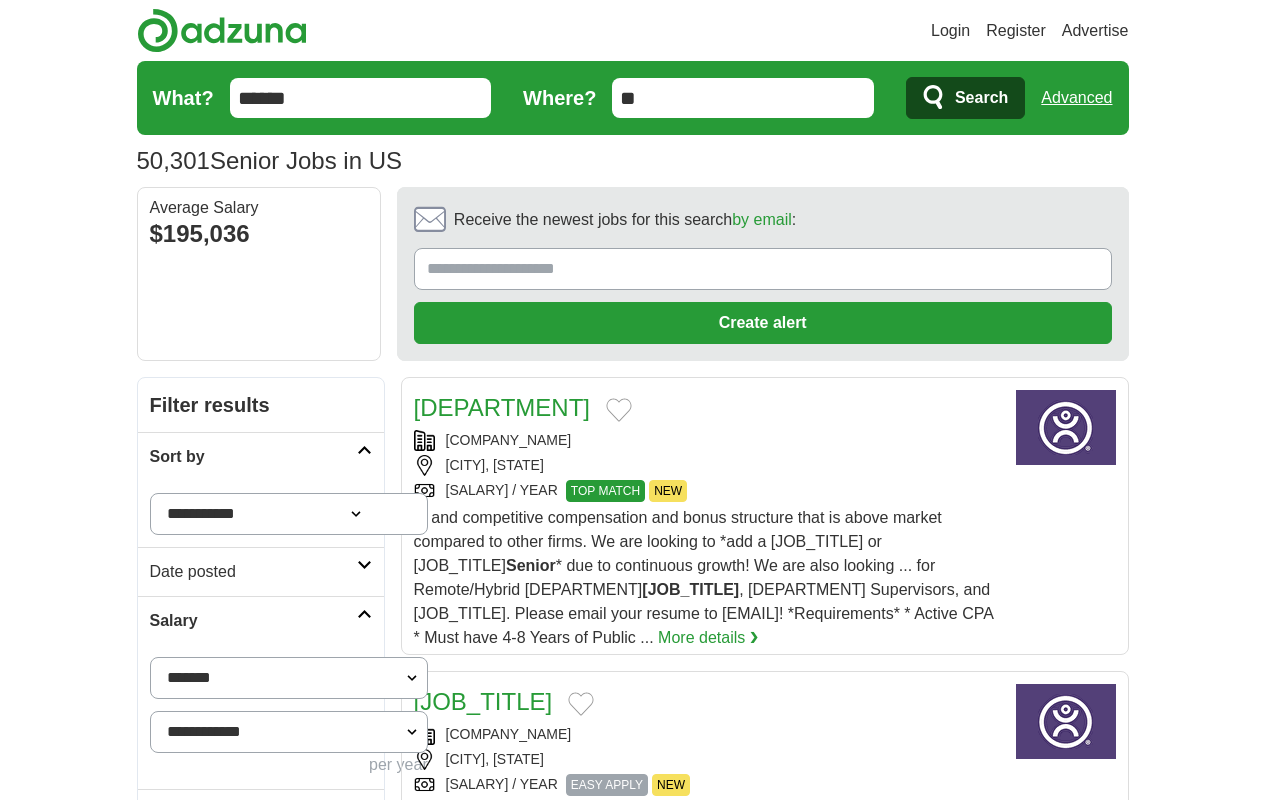 click on "next ❯" at bounding box center [1073, 3372] 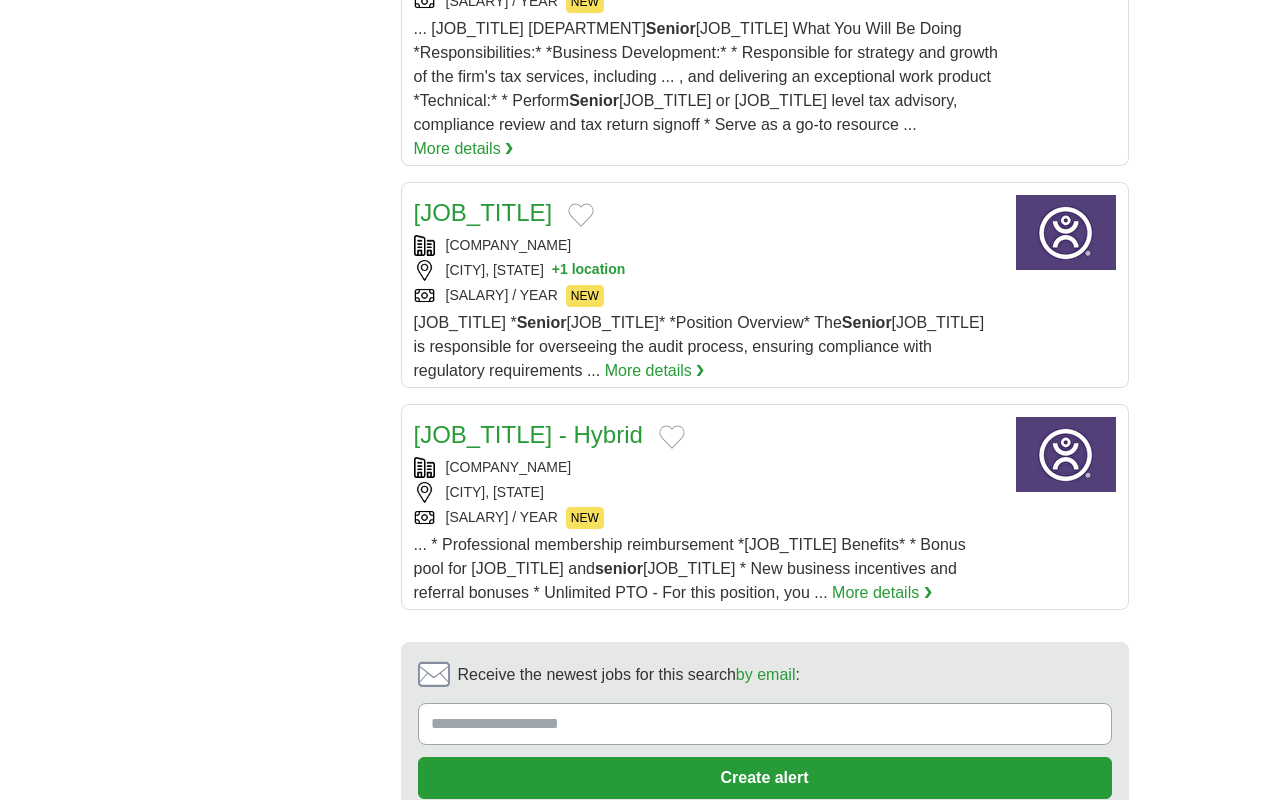 scroll, scrollTop: 0, scrollLeft: 0, axis: both 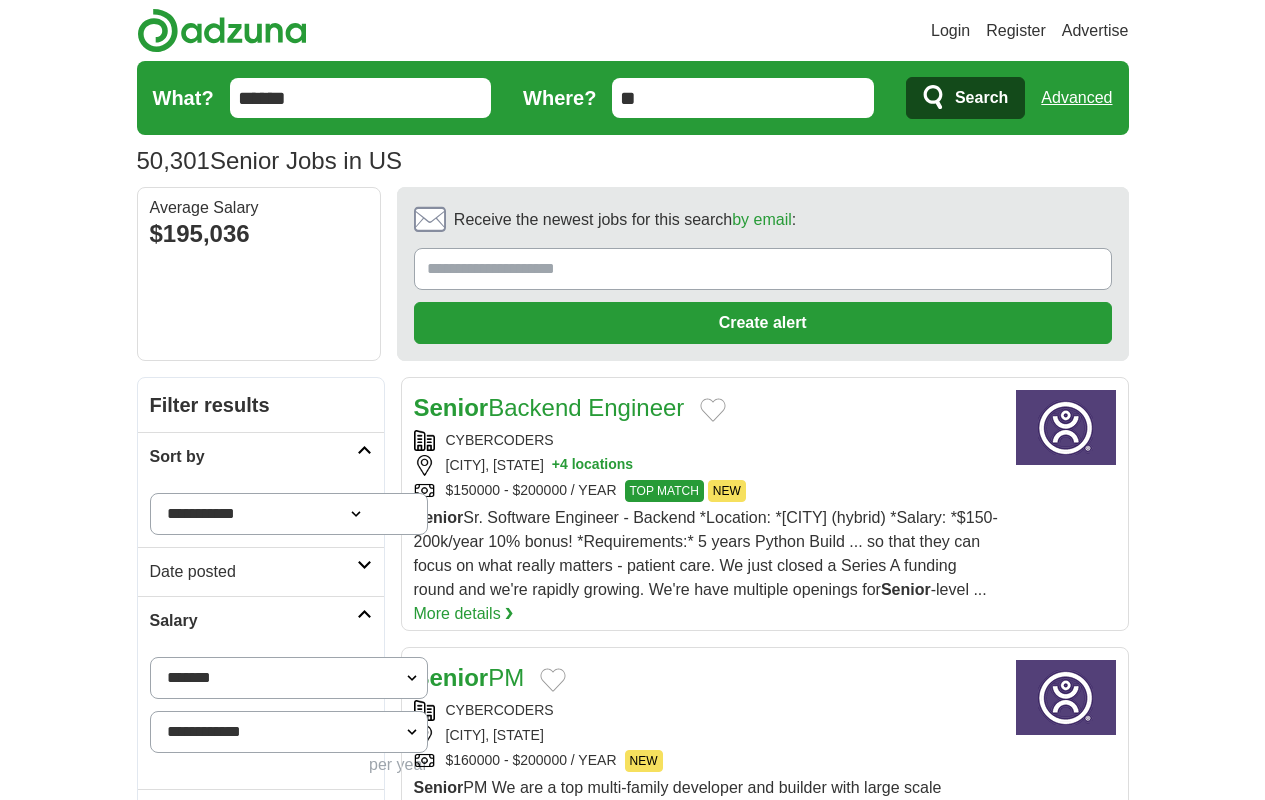 click on "next ❯" at bounding box center (1077, 3252) 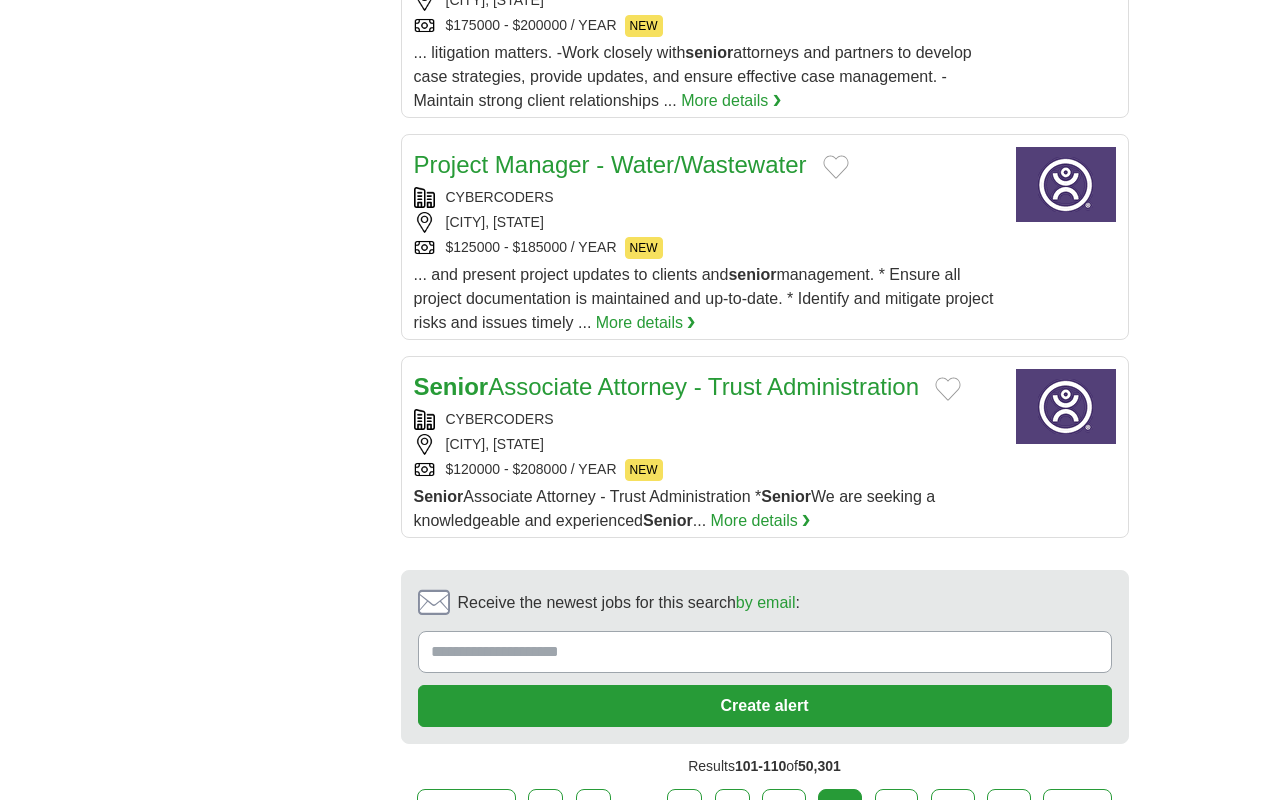 scroll, scrollTop: 0, scrollLeft: 0, axis: both 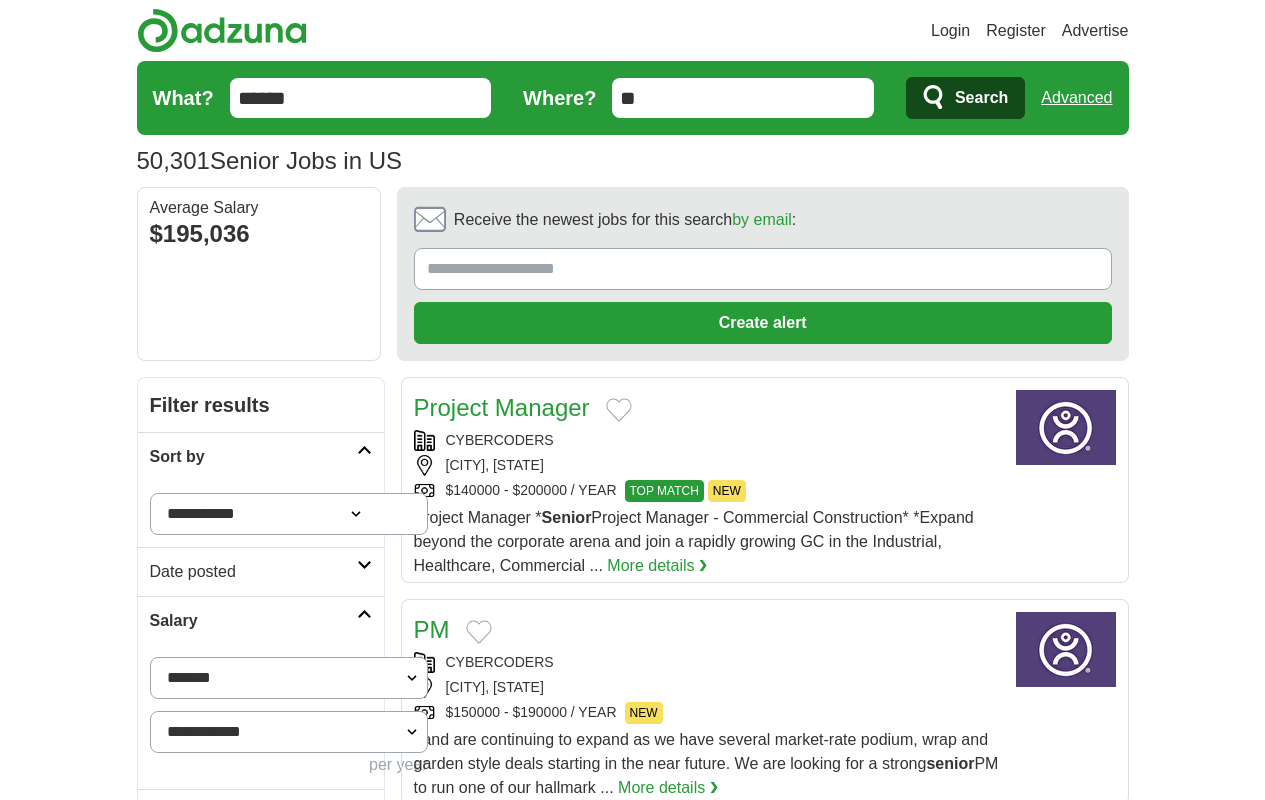 click on "next ❯" at bounding box center (766, 3030) 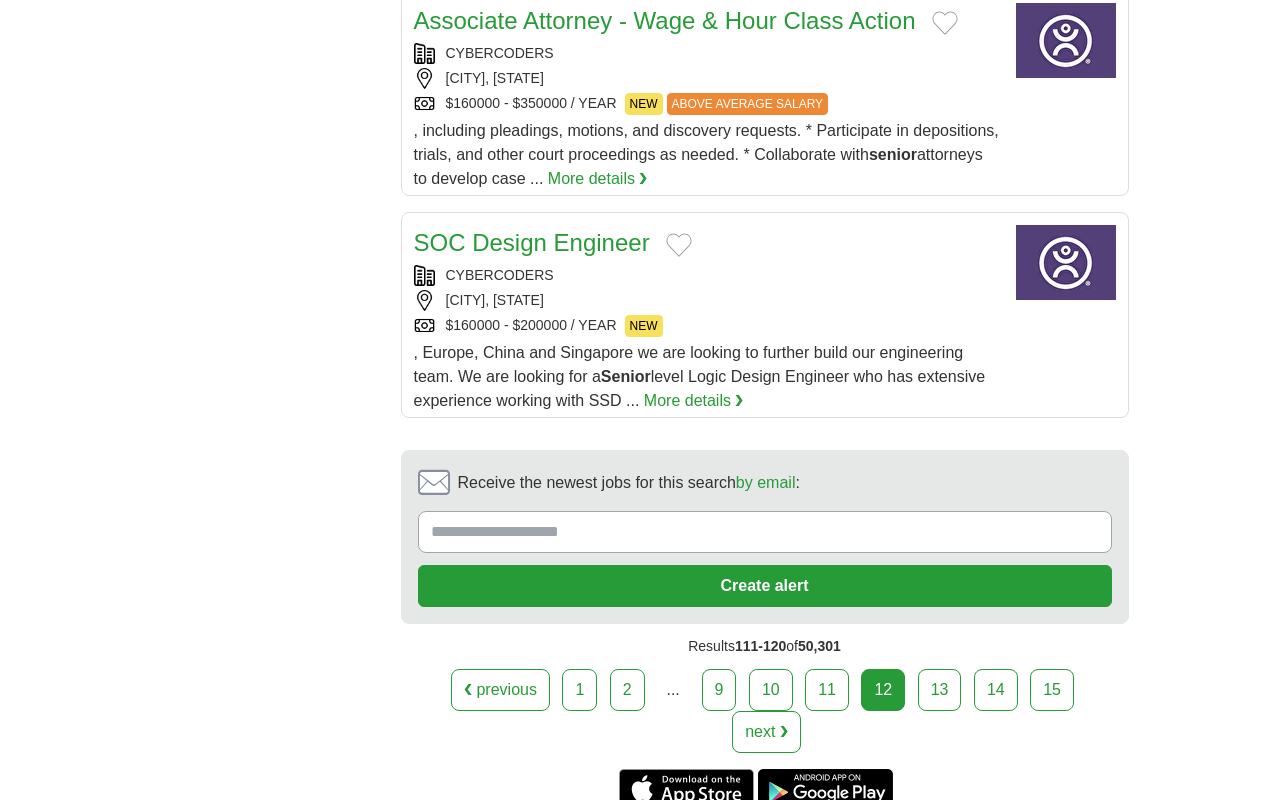 scroll, scrollTop: 0, scrollLeft: 0, axis: both 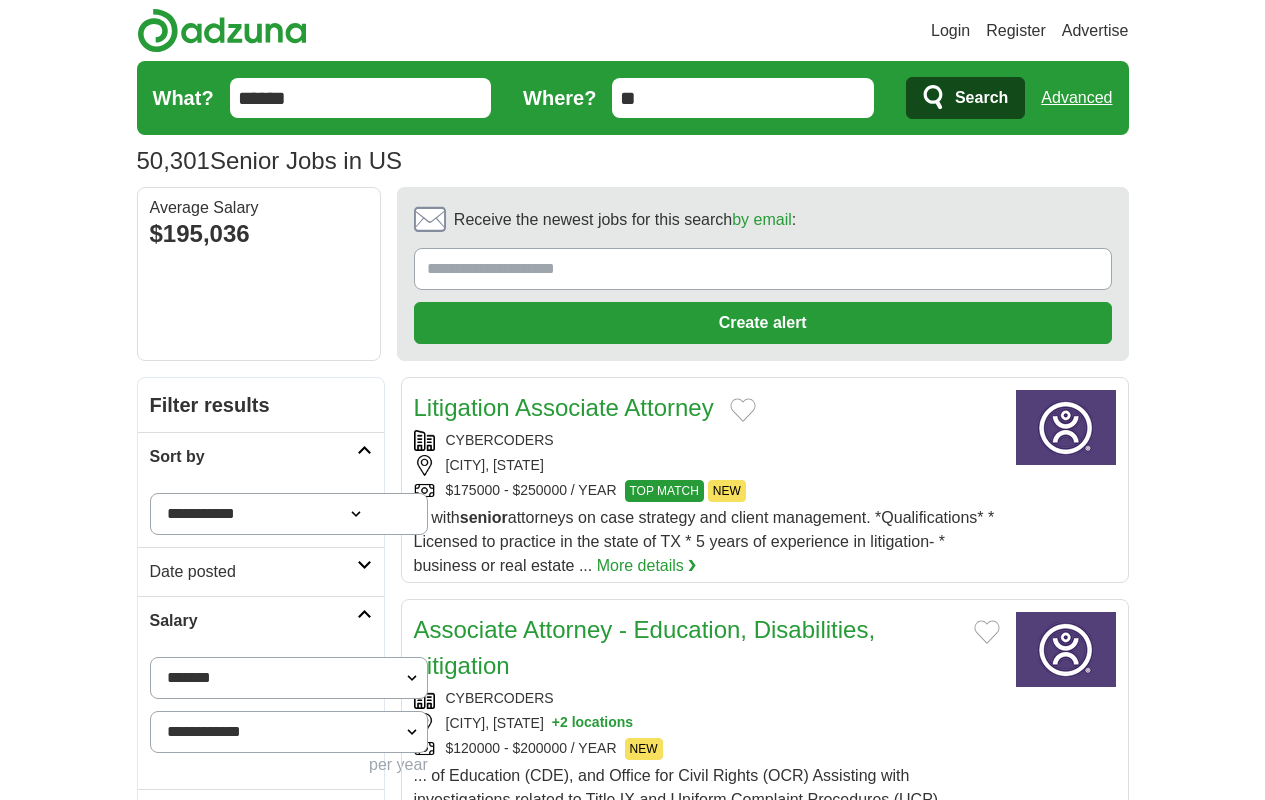 click on "next ❯" at bounding box center [766, 3354] 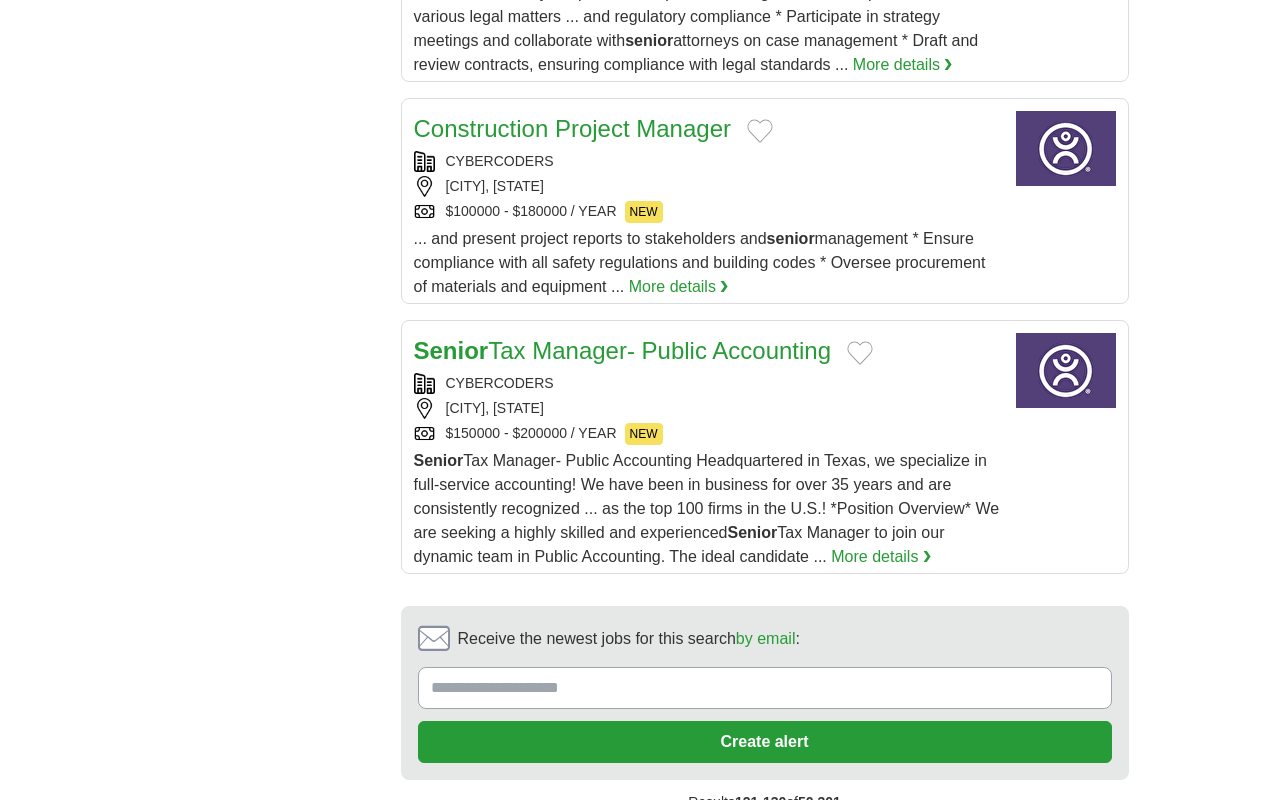scroll, scrollTop: 0, scrollLeft: 0, axis: both 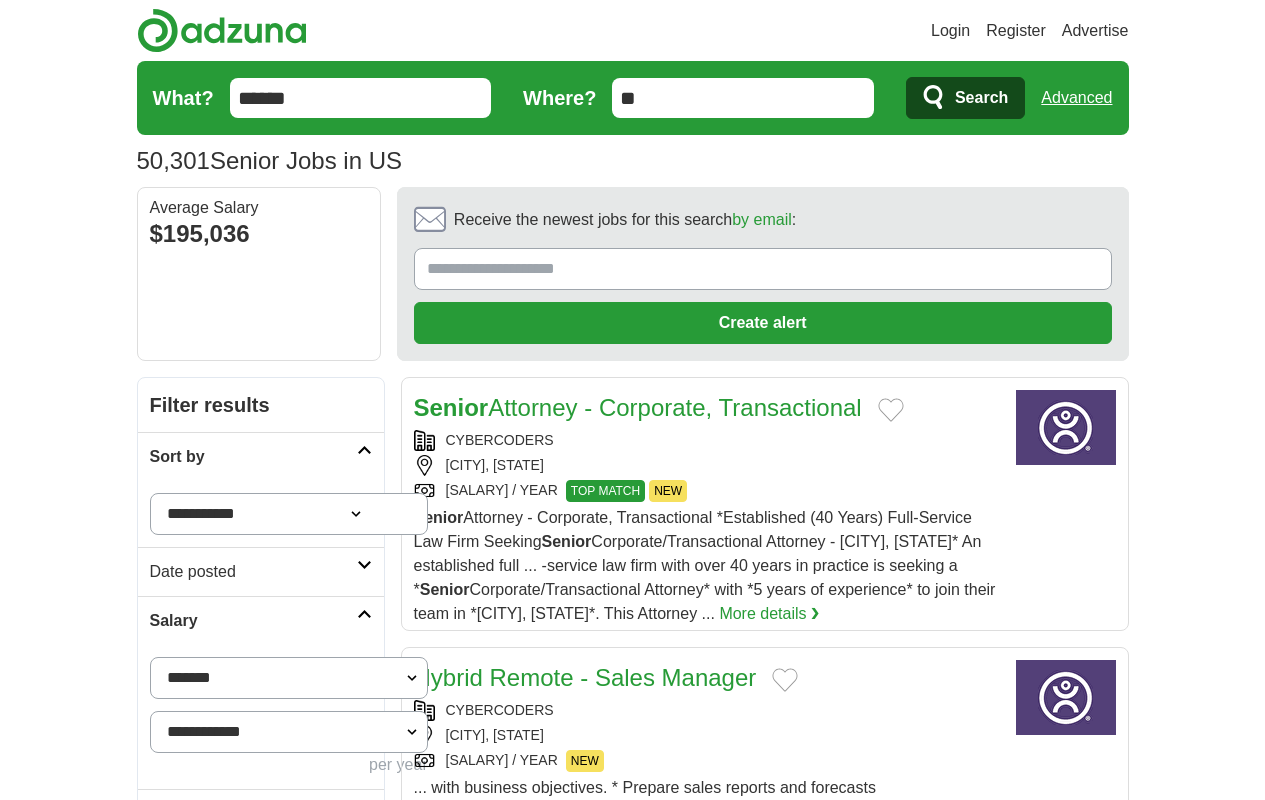 click on "next ❯" at bounding box center [766, 3318] 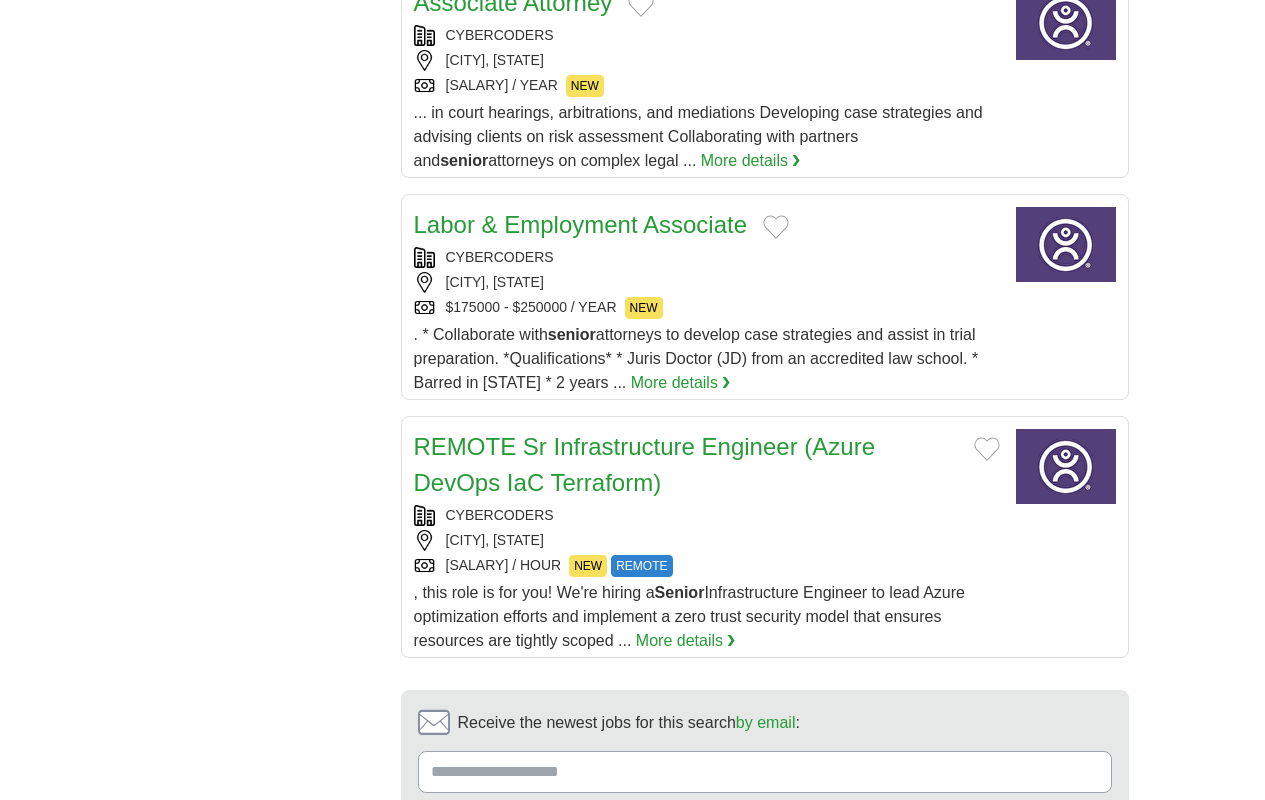 scroll, scrollTop: 0, scrollLeft: 0, axis: both 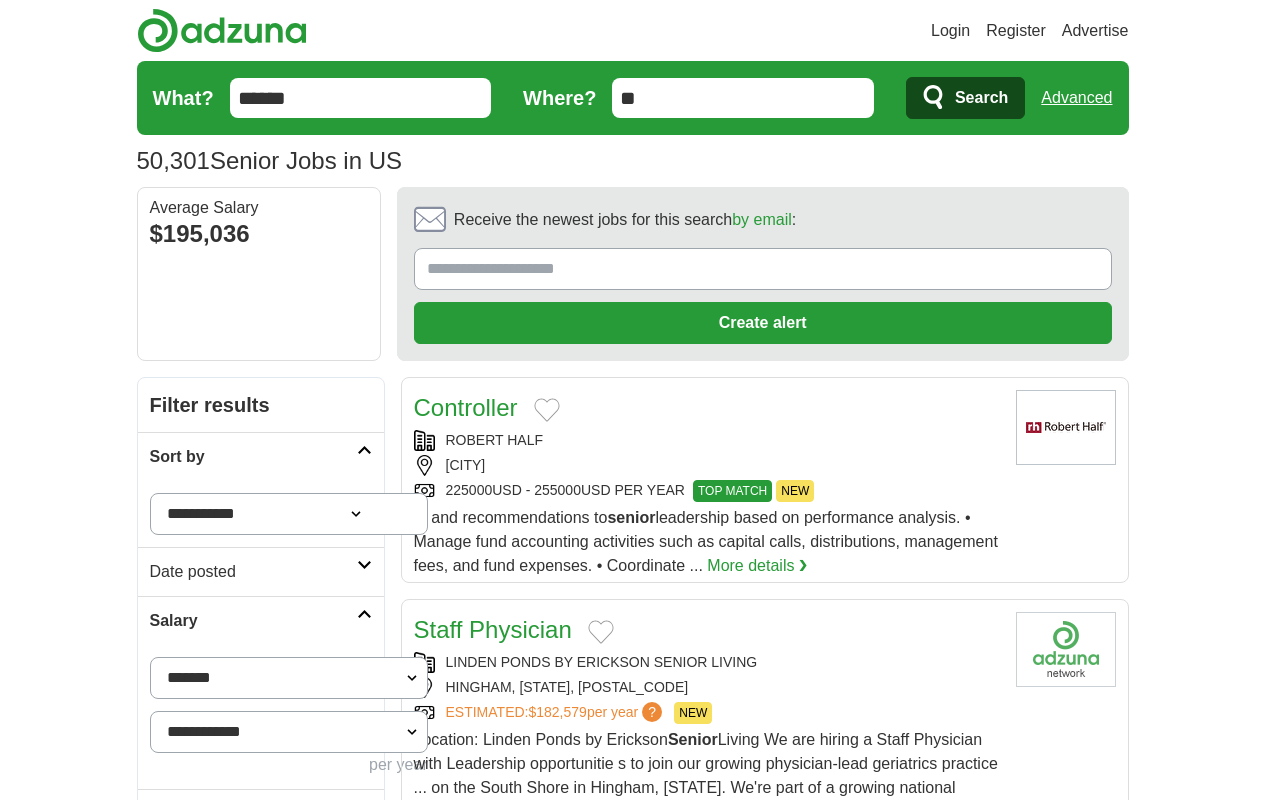 click on "next ❯" at bounding box center [766, 3486] 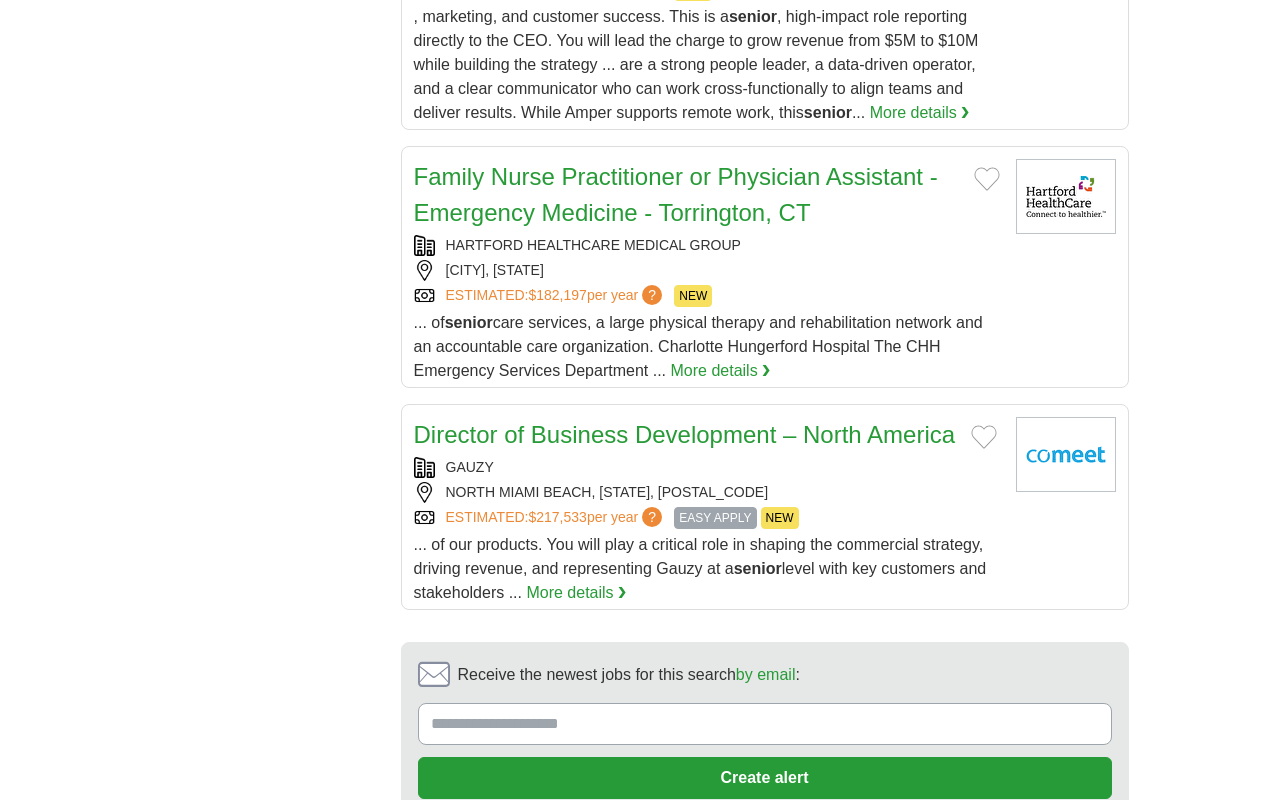scroll, scrollTop: 0, scrollLeft: 0, axis: both 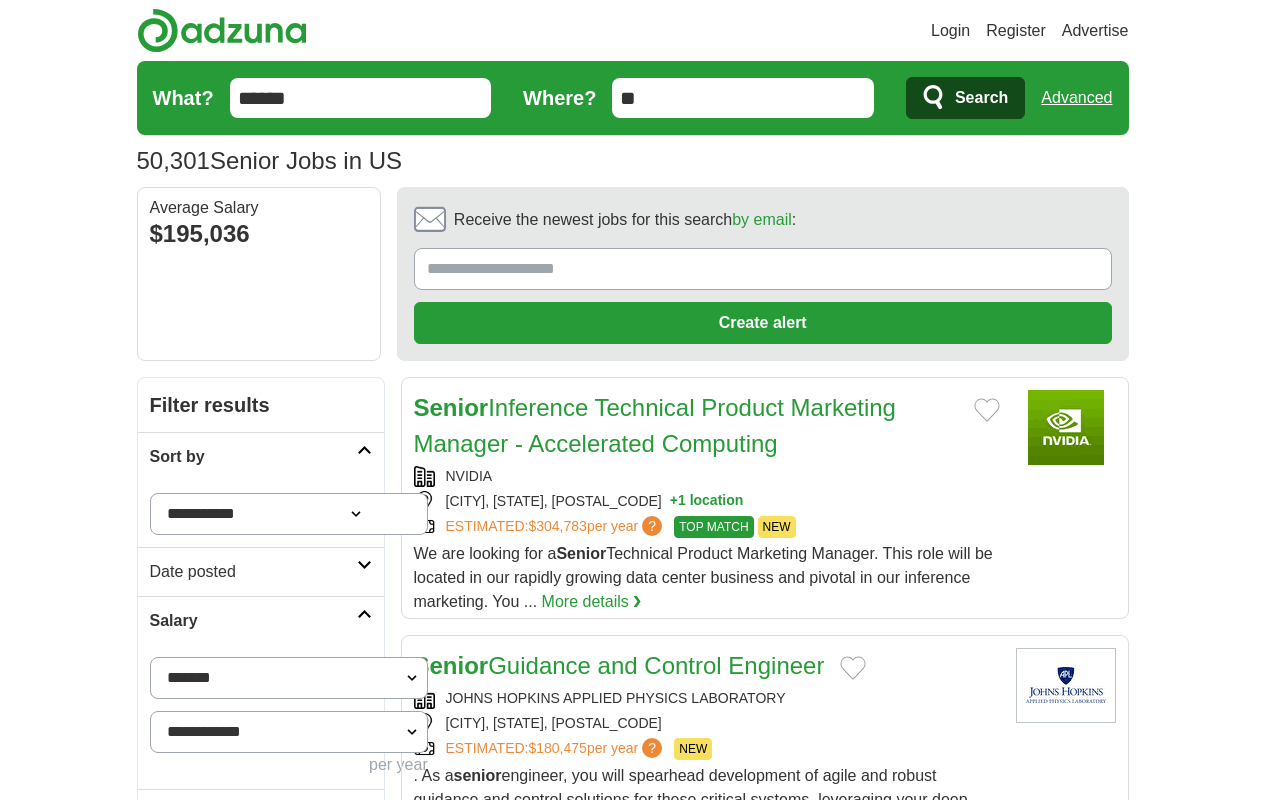 click on "next ❯" at bounding box center [766, 3378] 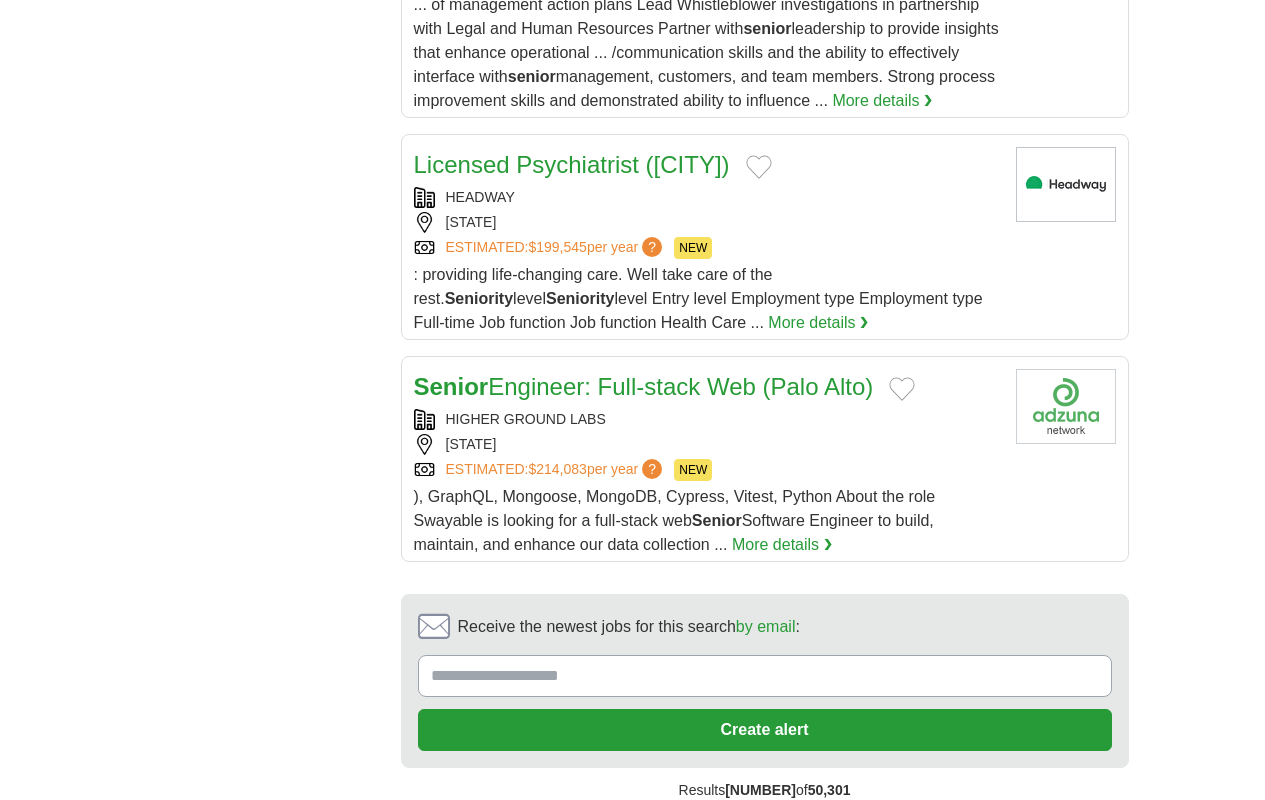 scroll, scrollTop: 0, scrollLeft: 0, axis: both 